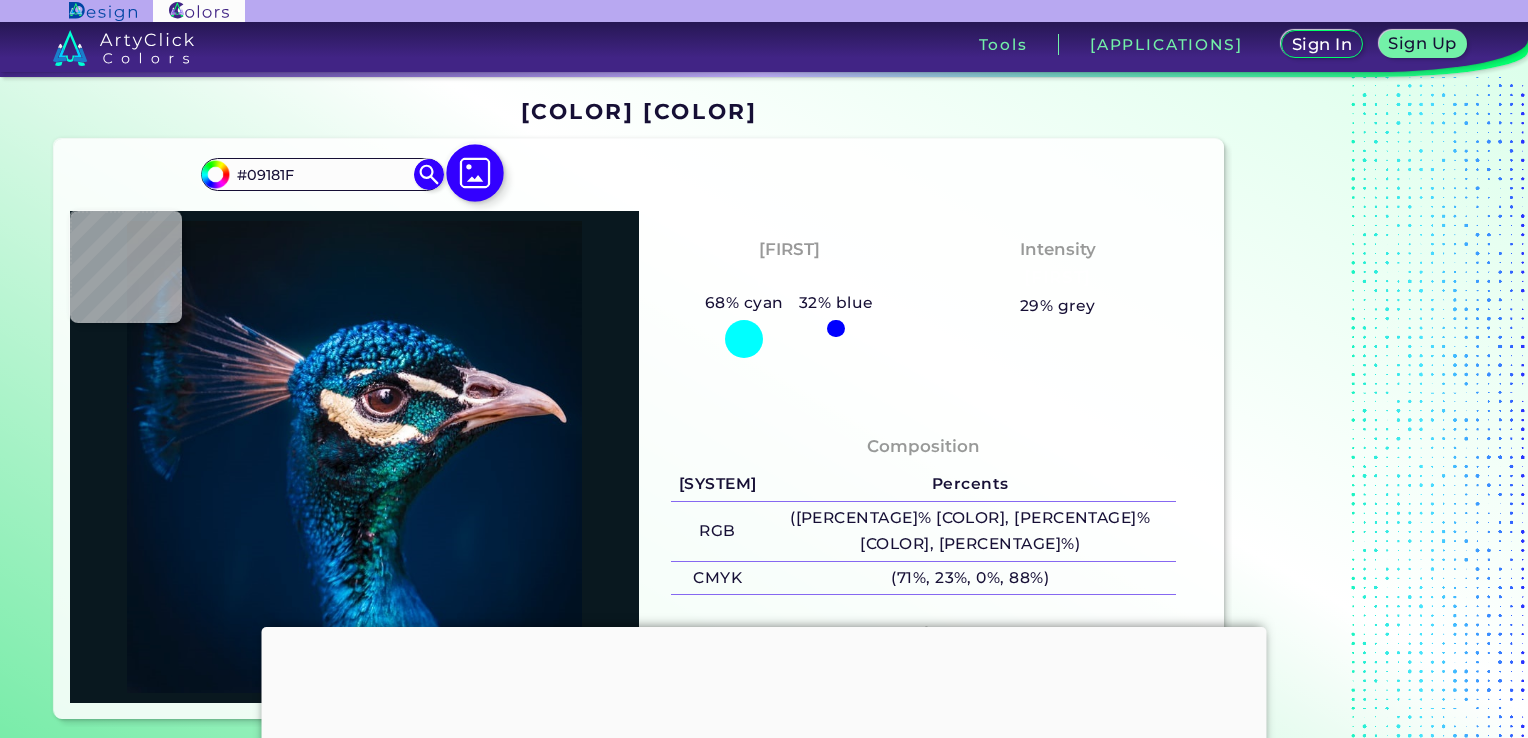 scroll, scrollTop: 0, scrollLeft: 0, axis: both 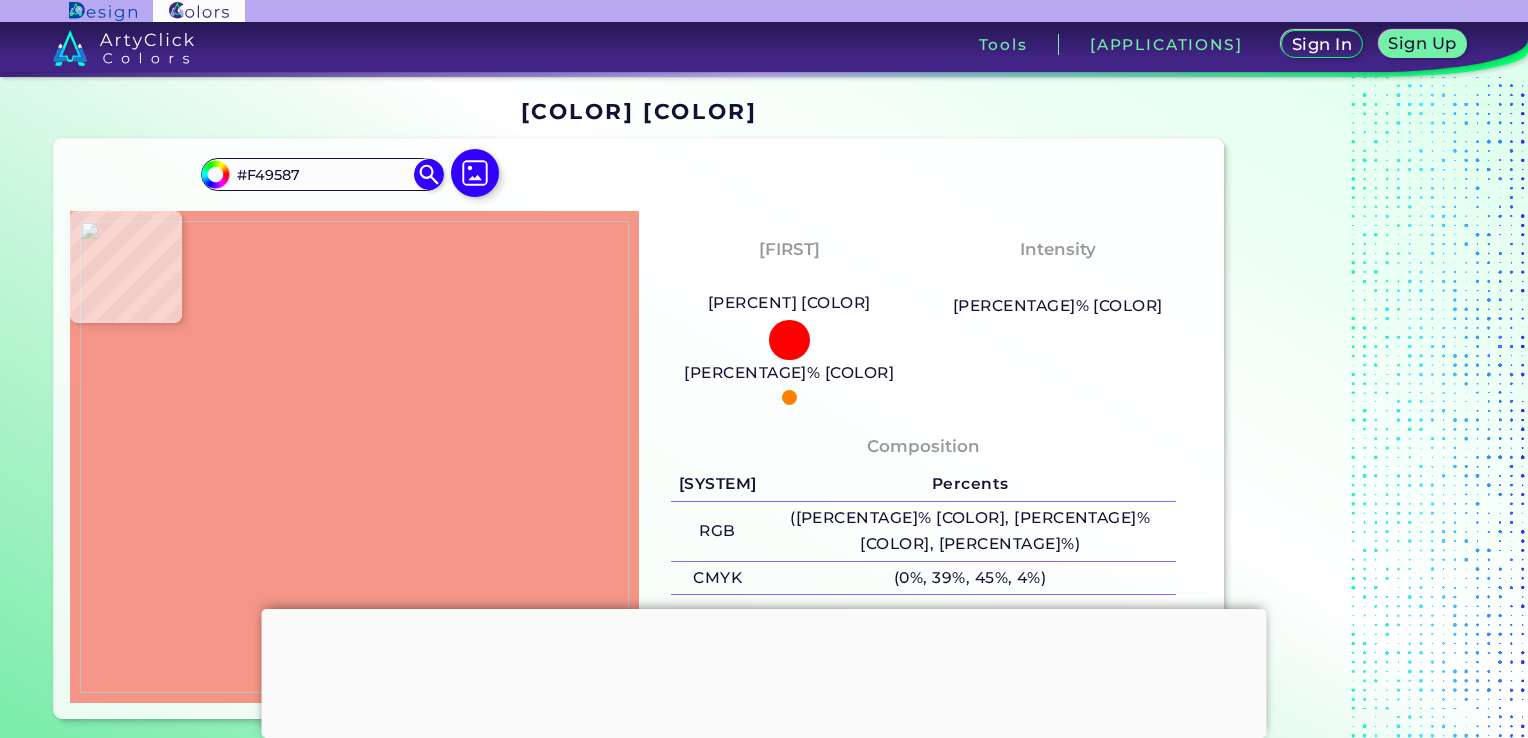 click at bounding box center (354, 457) 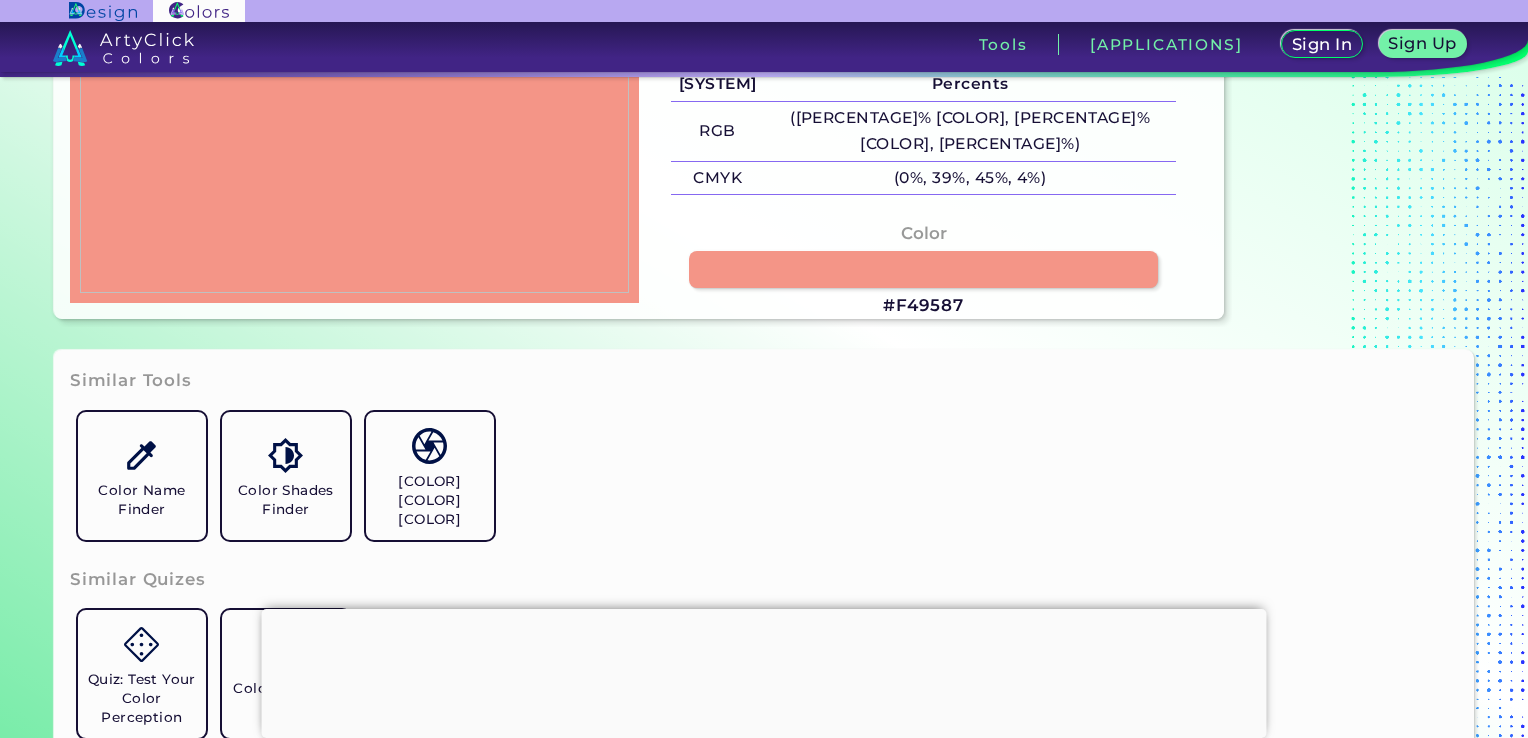 scroll, scrollTop: 500, scrollLeft: 0, axis: vertical 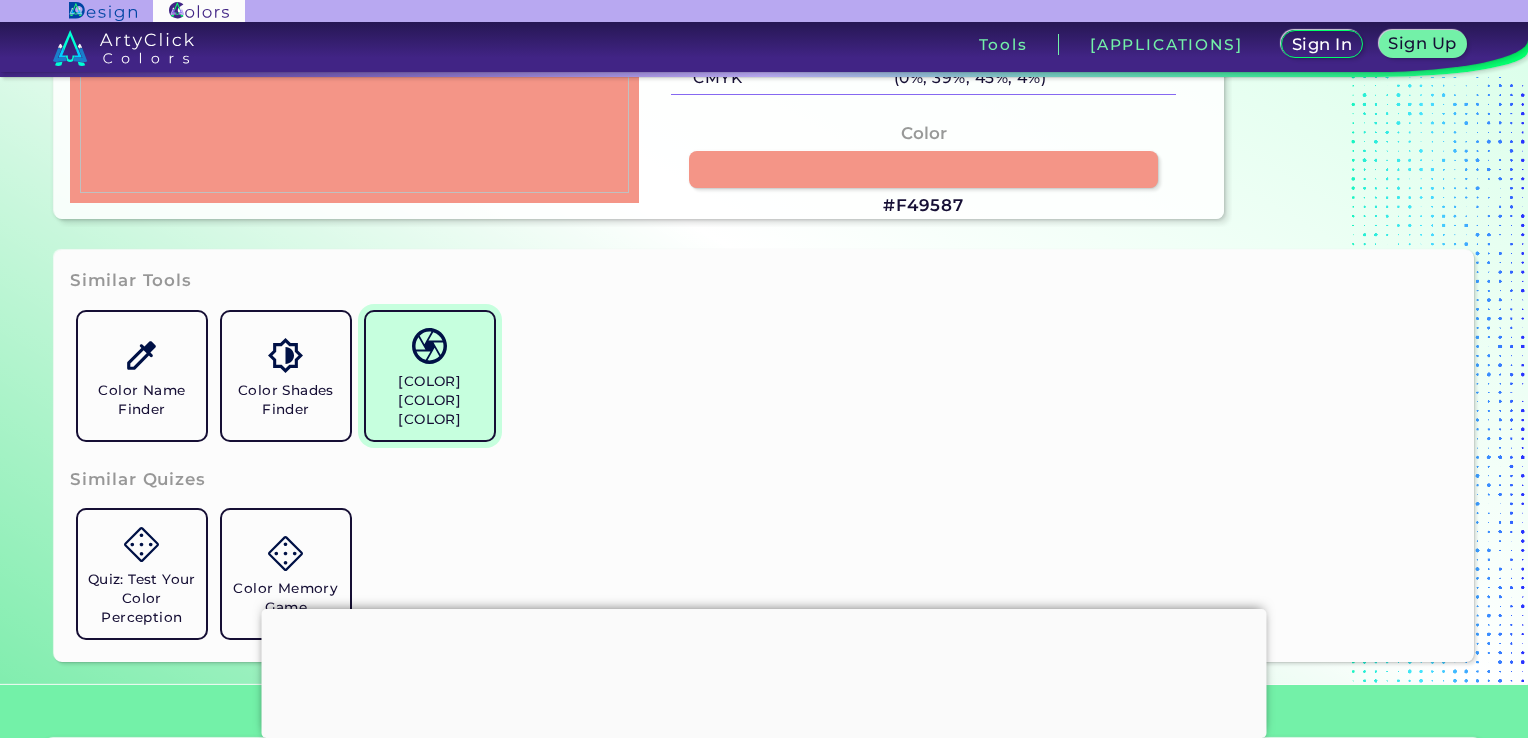 click on "[COLOR] [COLOR] [COLOR]" at bounding box center (430, 400) 